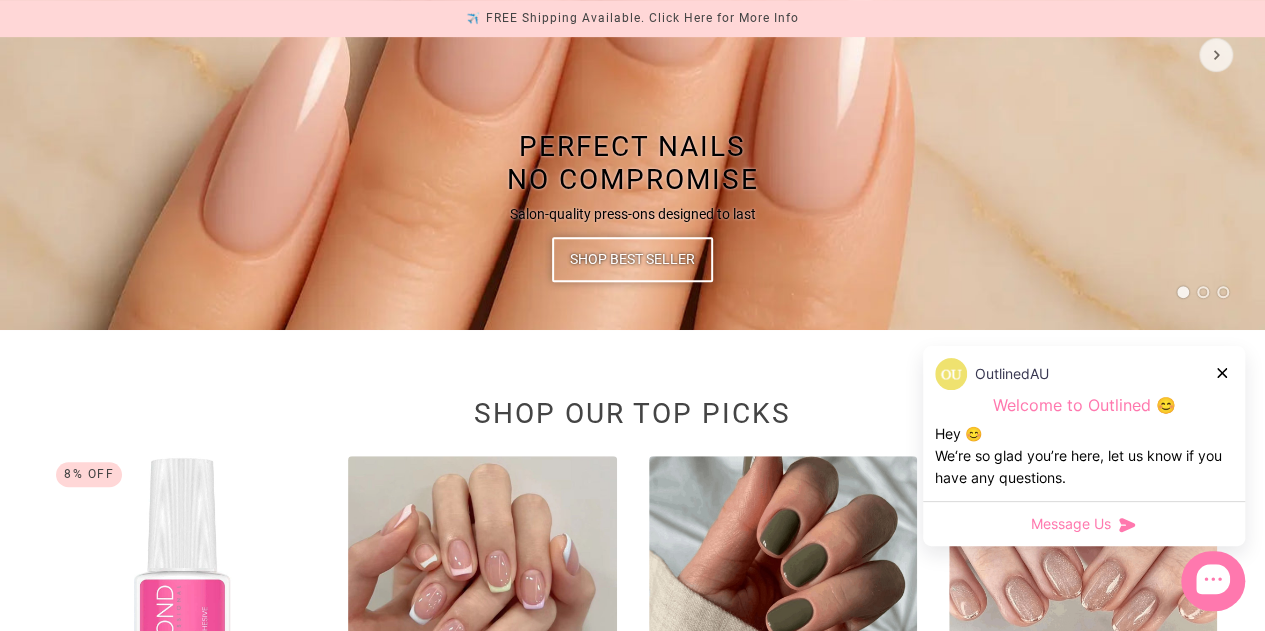 scroll, scrollTop: 600, scrollLeft: 0, axis: vertical 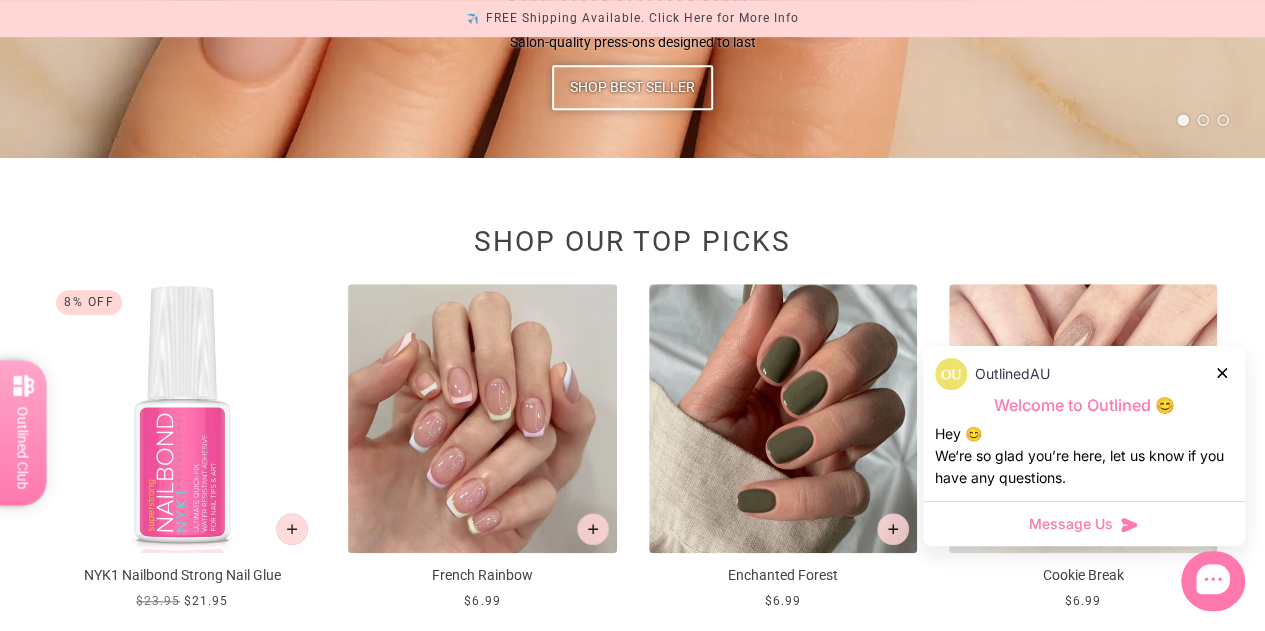 click 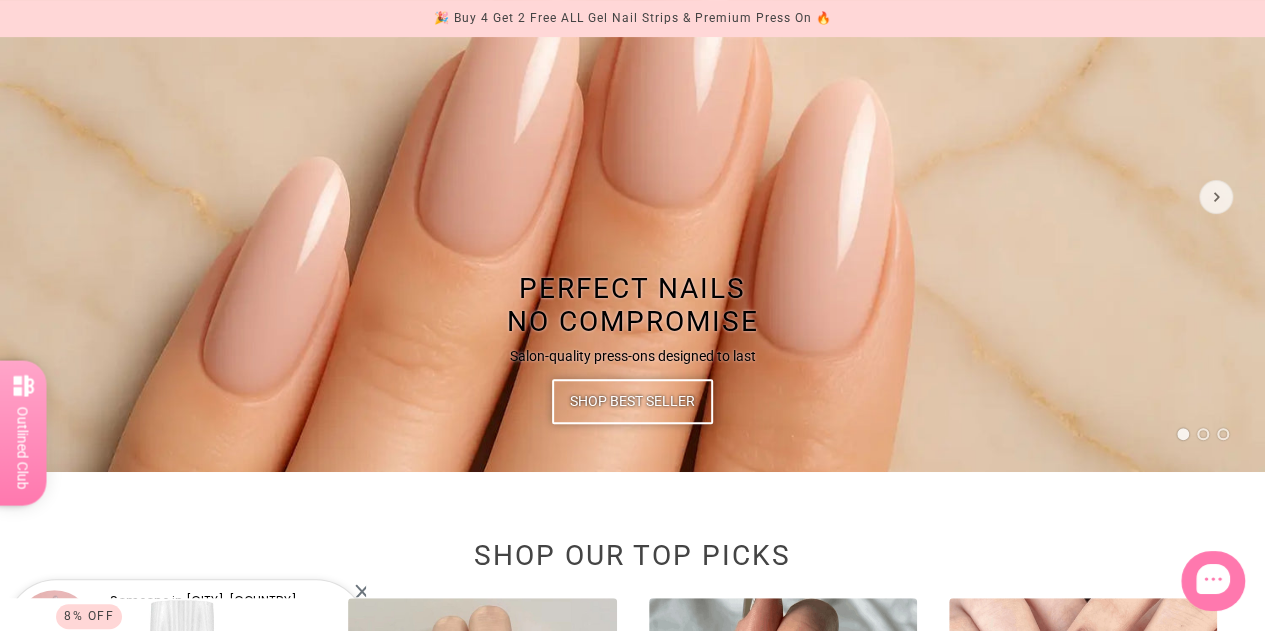 scroll, scrollTop: 0, scrollLeft: 0, axis: both 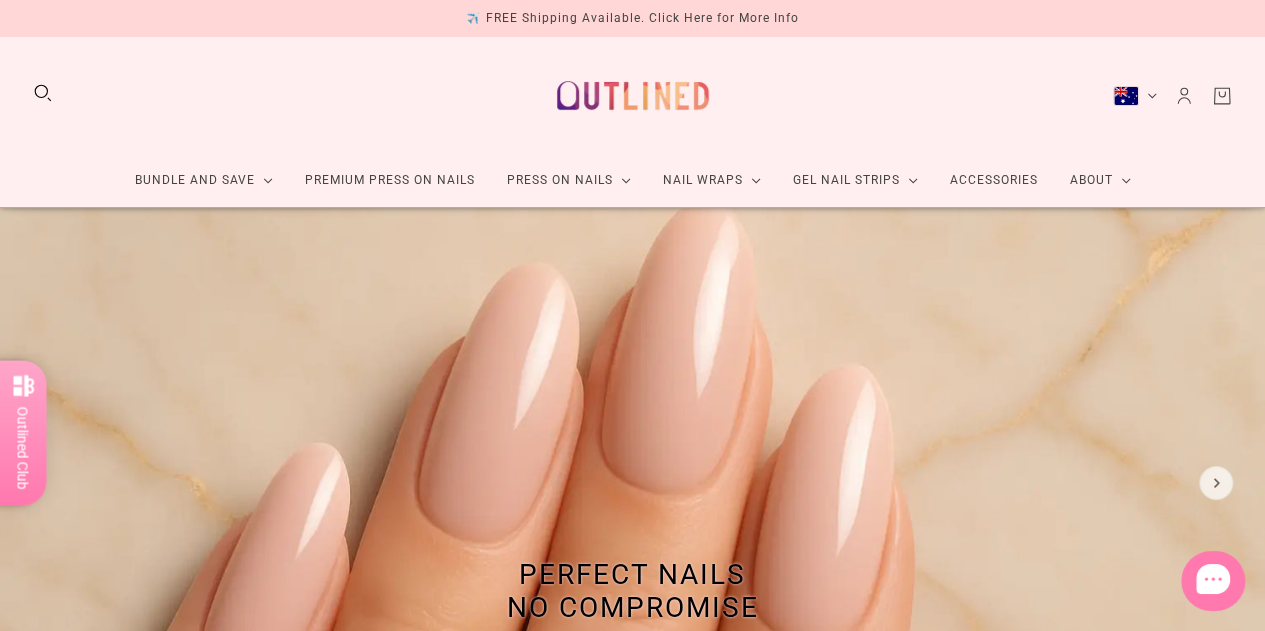 click on "Premium Press On Nails" 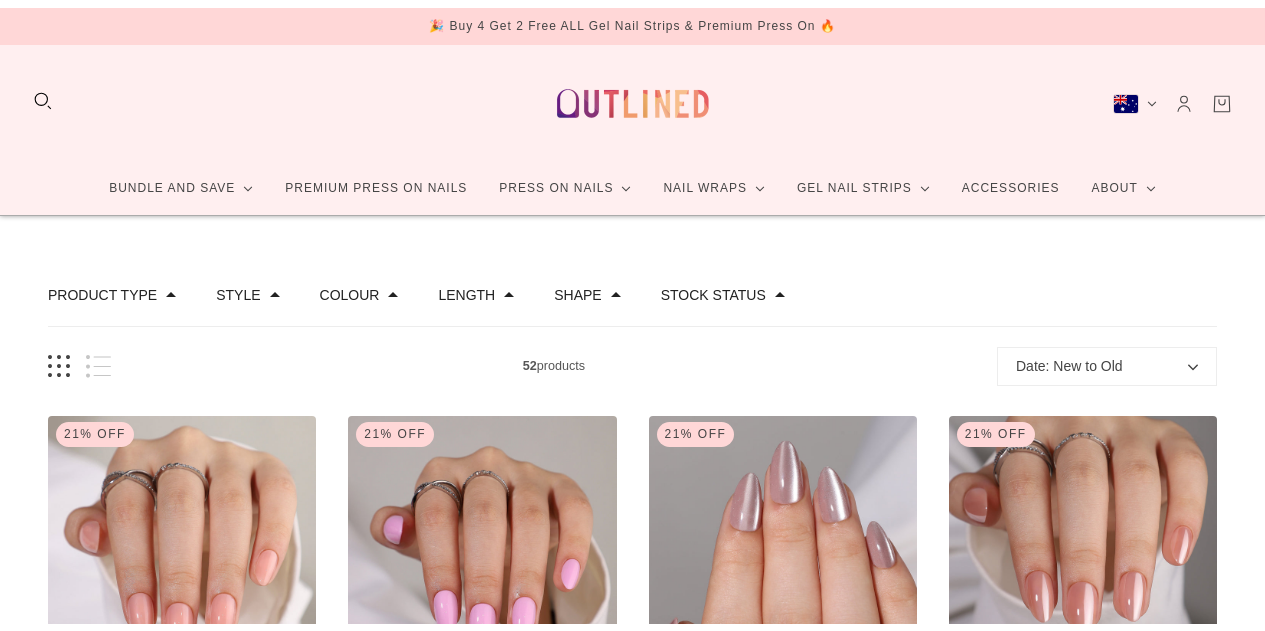 scroll, scrollTop: 0, scrollLeft: 0, axis: both 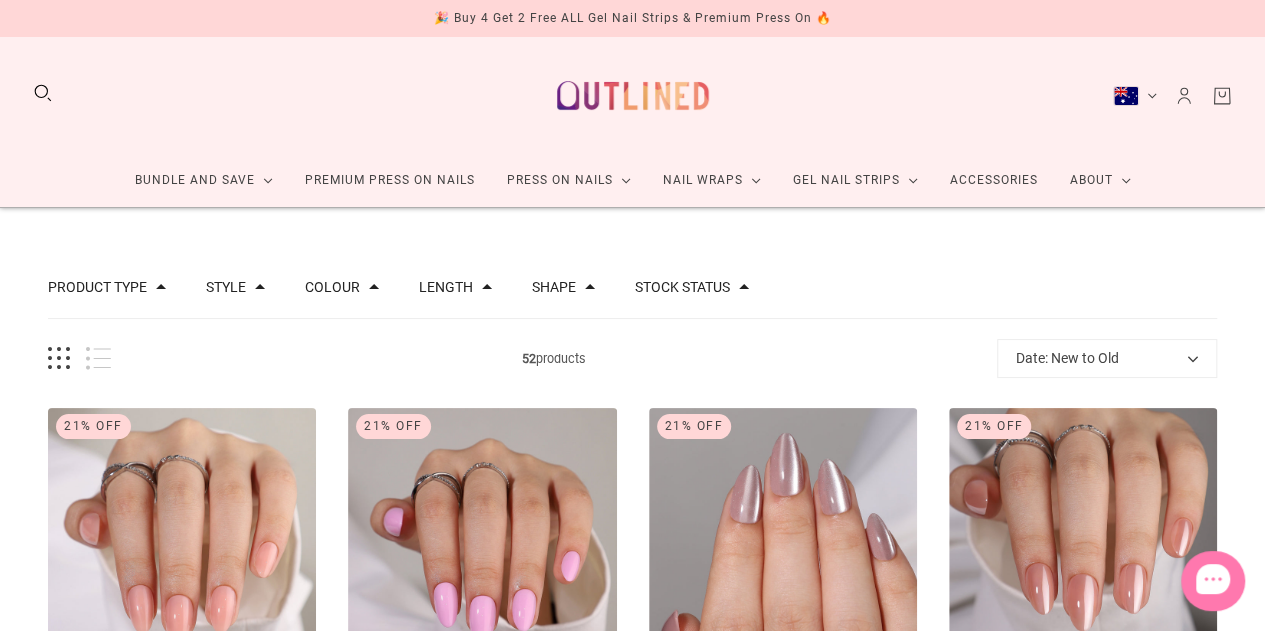 click on "Stock status" at bounding box center [682, 287] 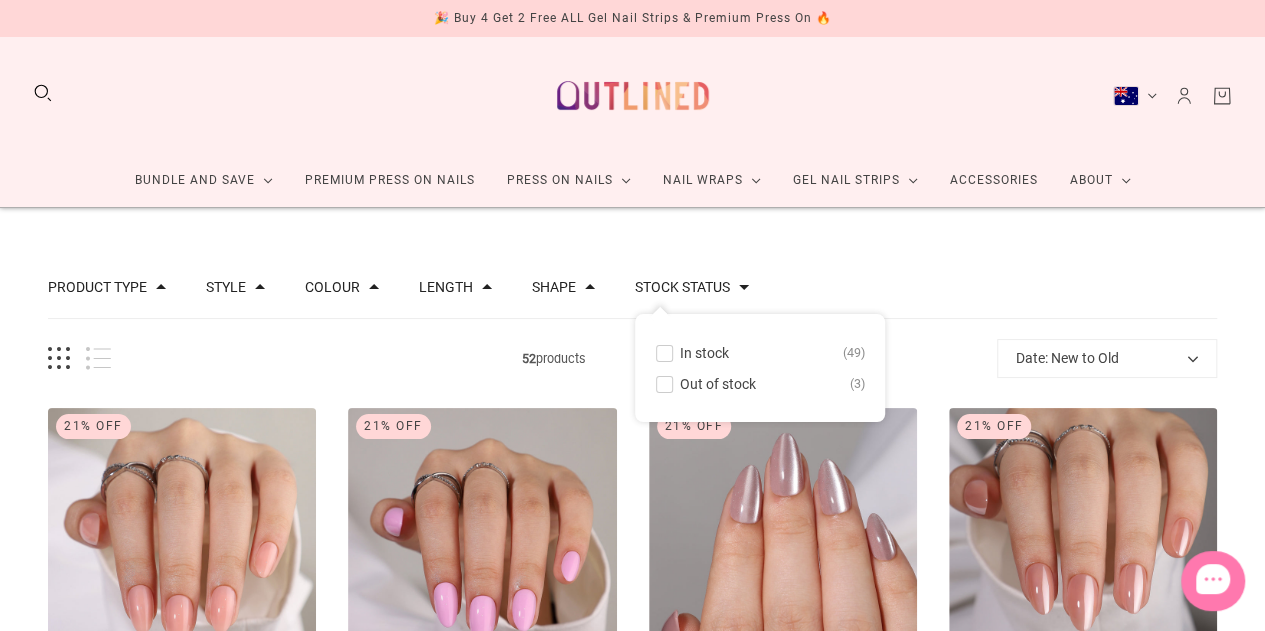 click on "In stock" at bounding box center [704, 353] 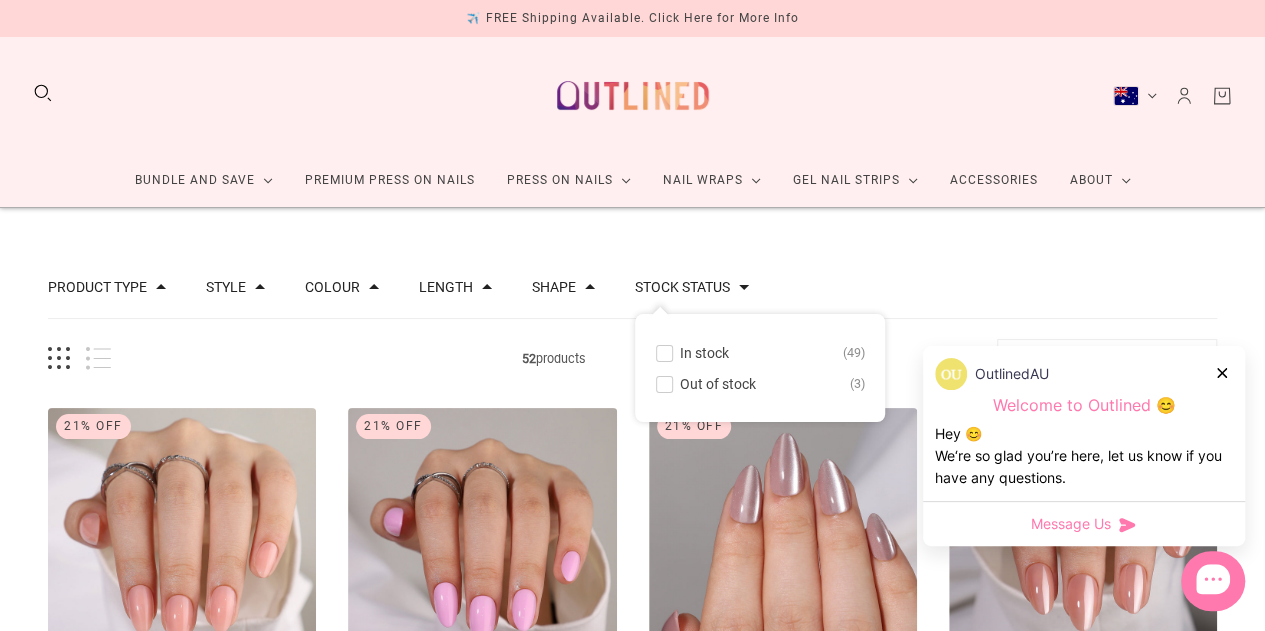 click 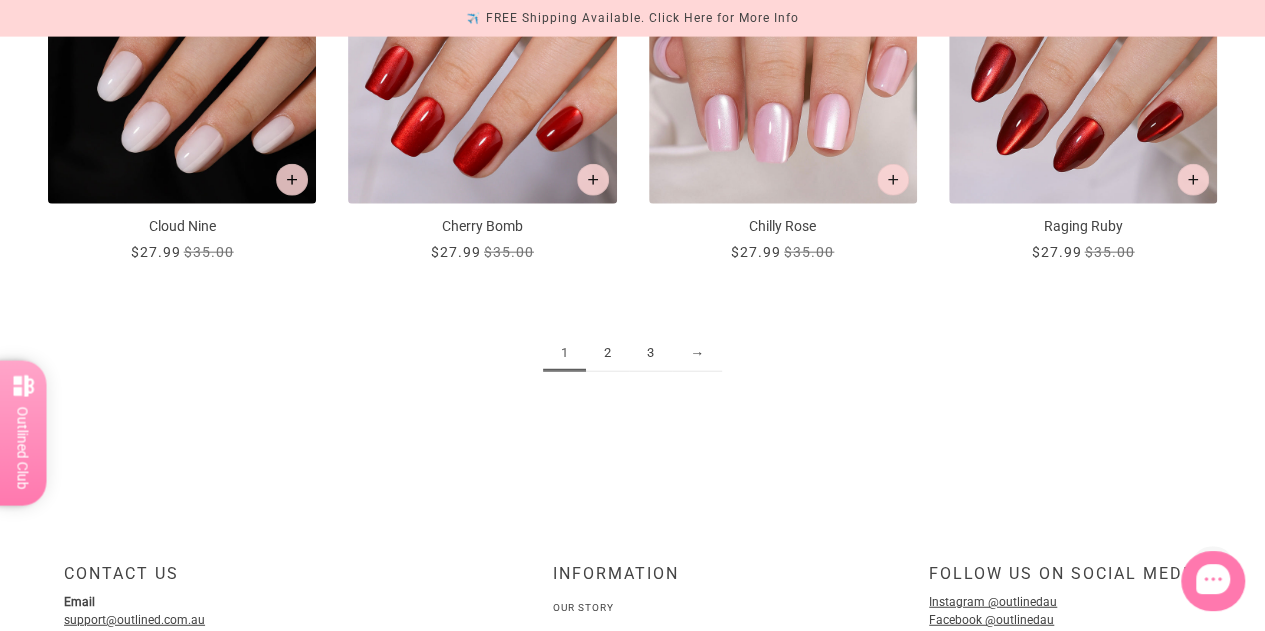 scroll, scrollTop: 2300, scrollLeft: 0, axis: vertical 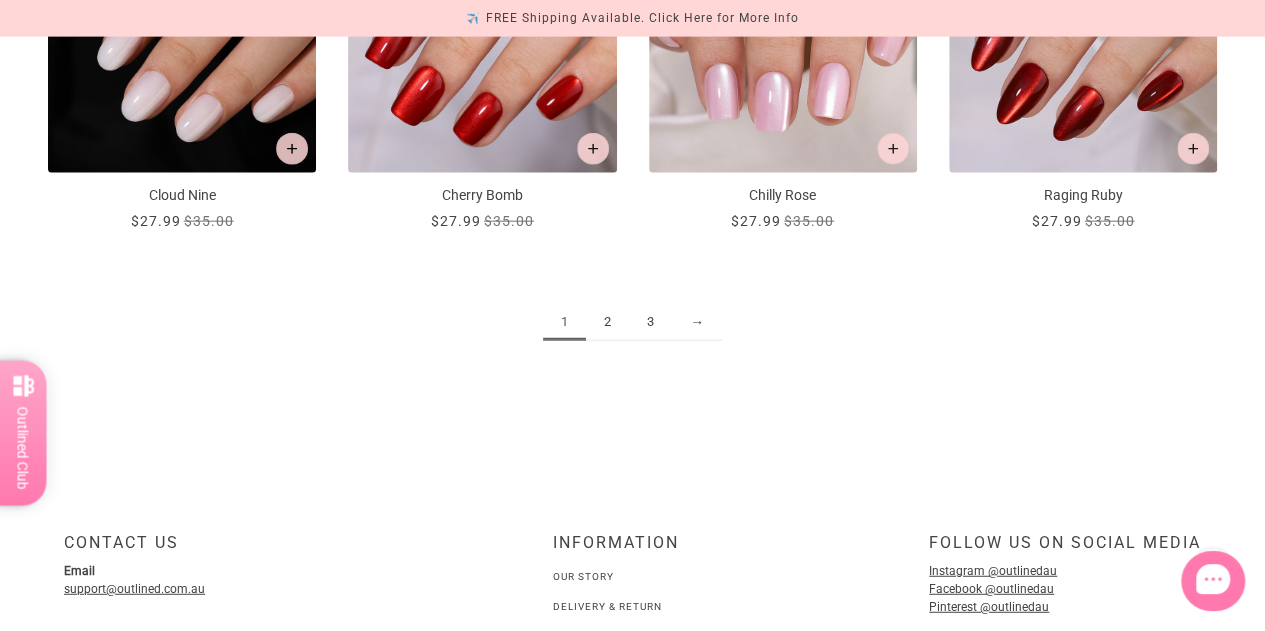 click on "2" at bounding box center (607, 322) 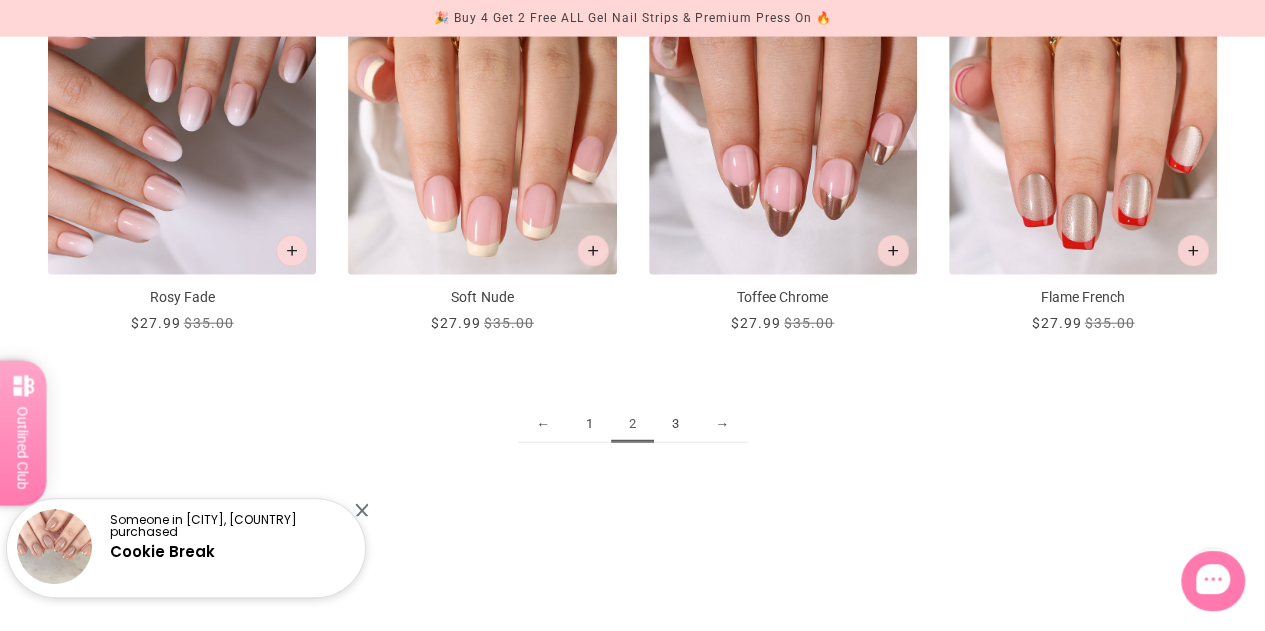 scroll, scrollTop: 2200, scrollLeft: 0, axis: vertical 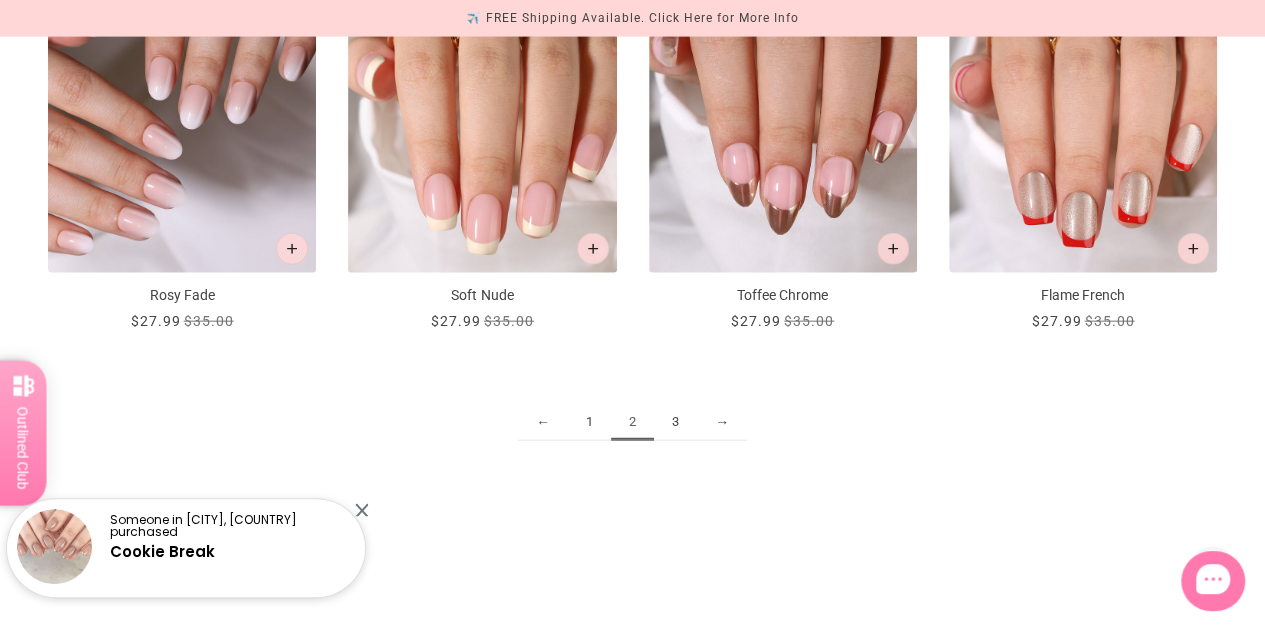 click on "3" at bounding box center (675, 422) 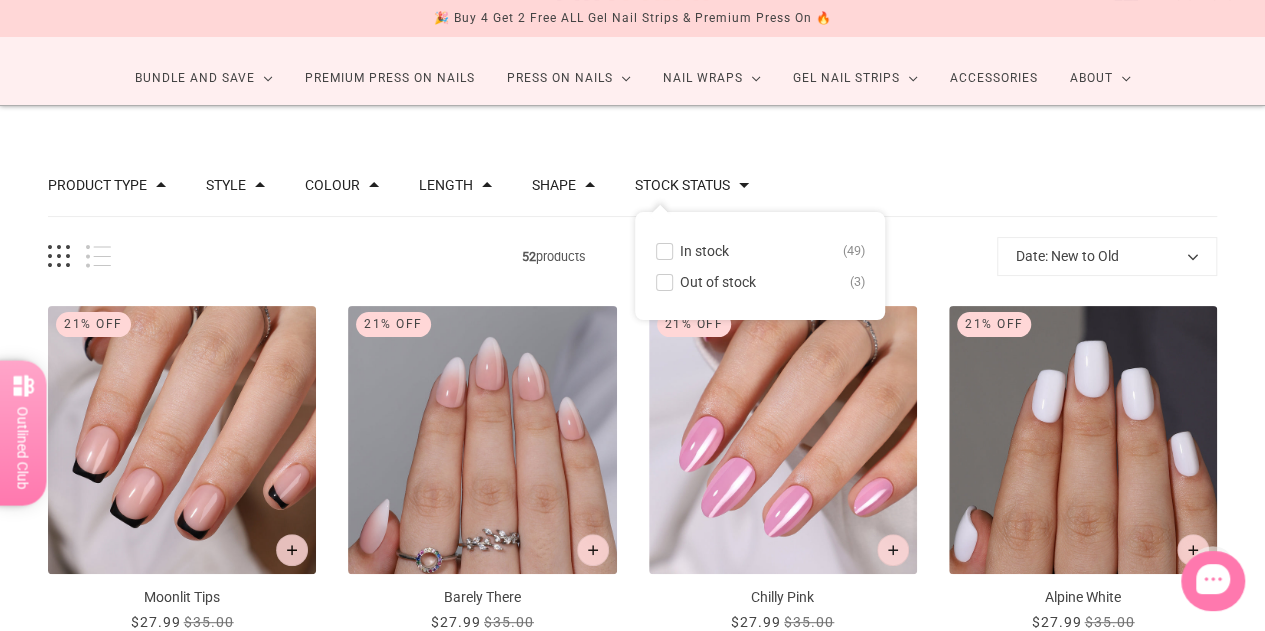 scroll, scrollTop: 200, scrollLeft: 0, axis: vertical 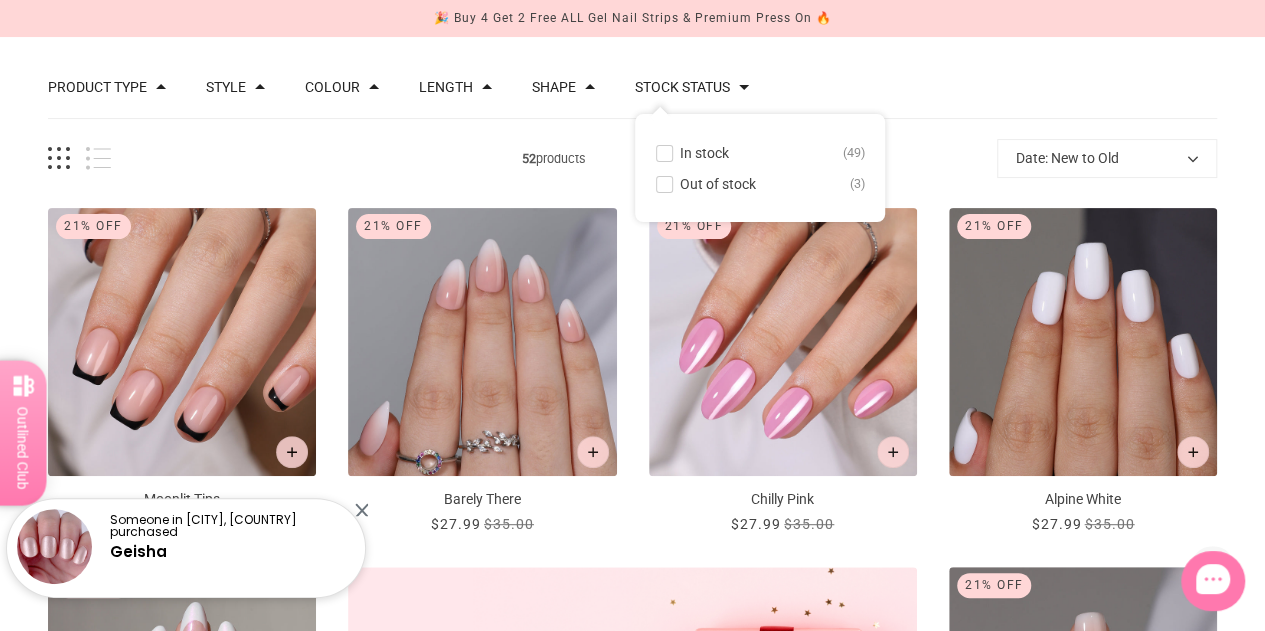 click at bounding box center [482, 342] 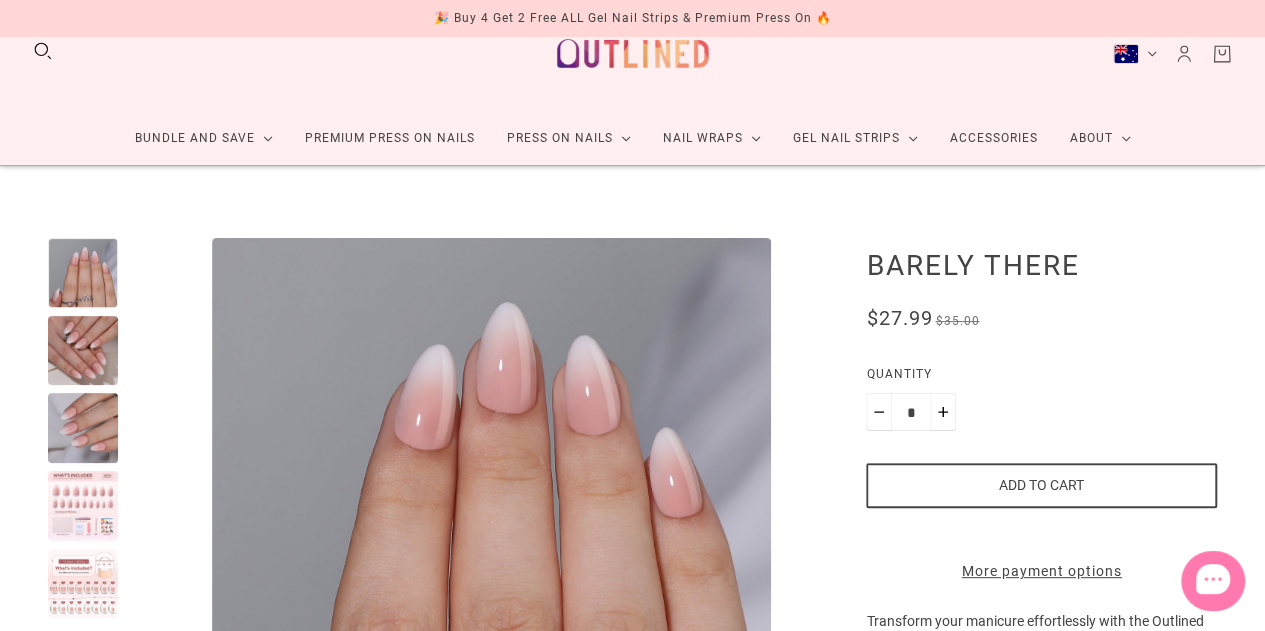 scroll, scrollTop: 100, scrollLeft: 0, axis: vertical 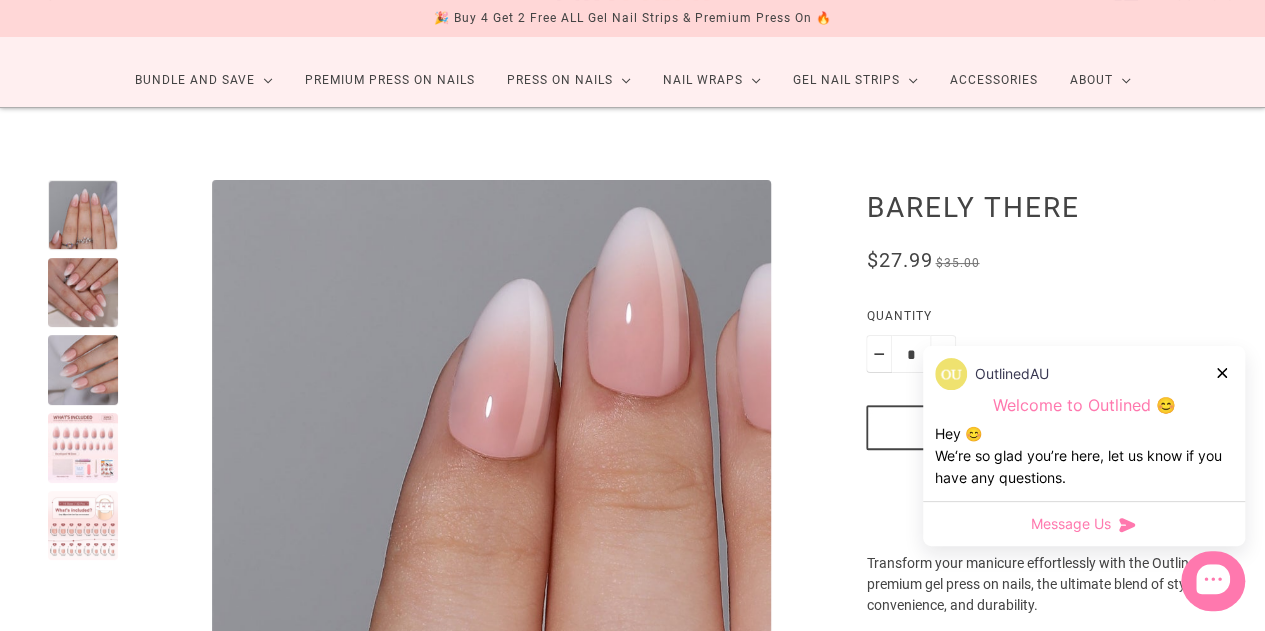 click at bounding box center (83, 370) 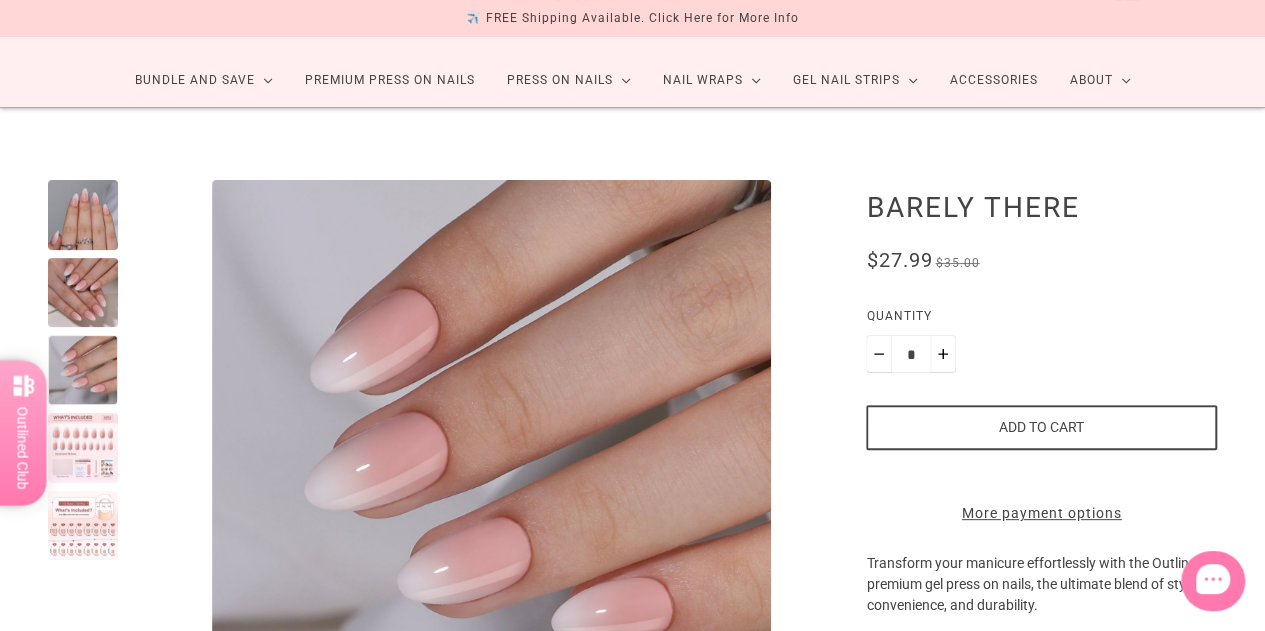 click on "Add to cart" at bounding box center (1041, 427) 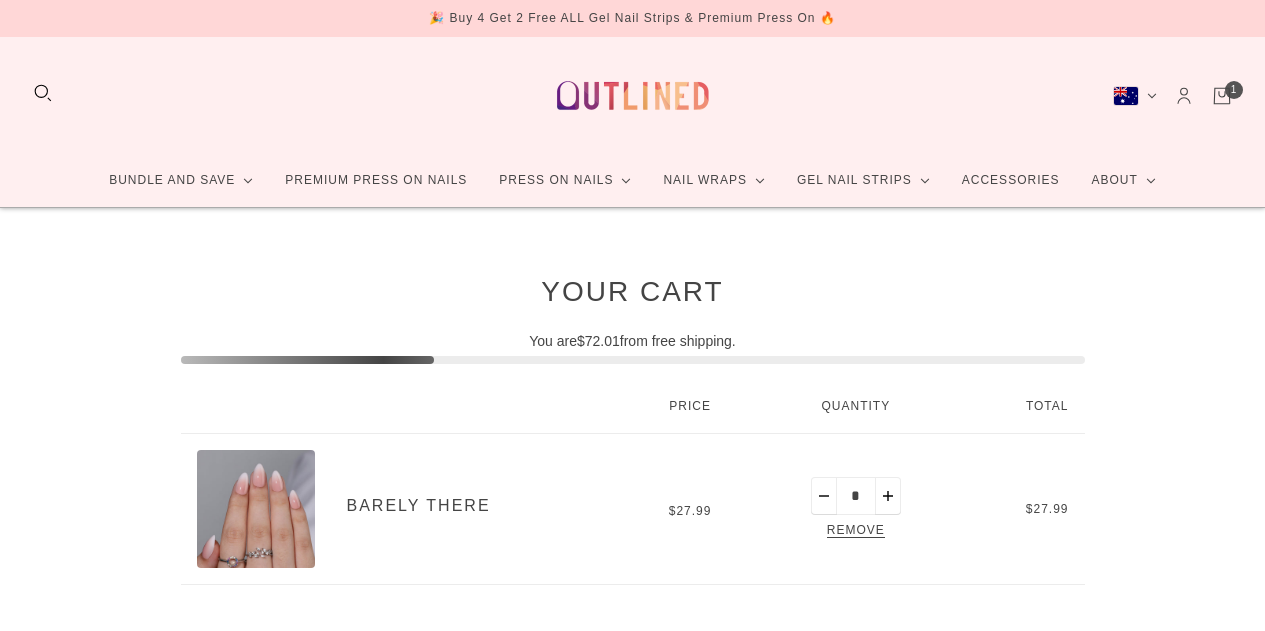 scroll, scrollTop: 0, scrollLeft: 0, axis: both 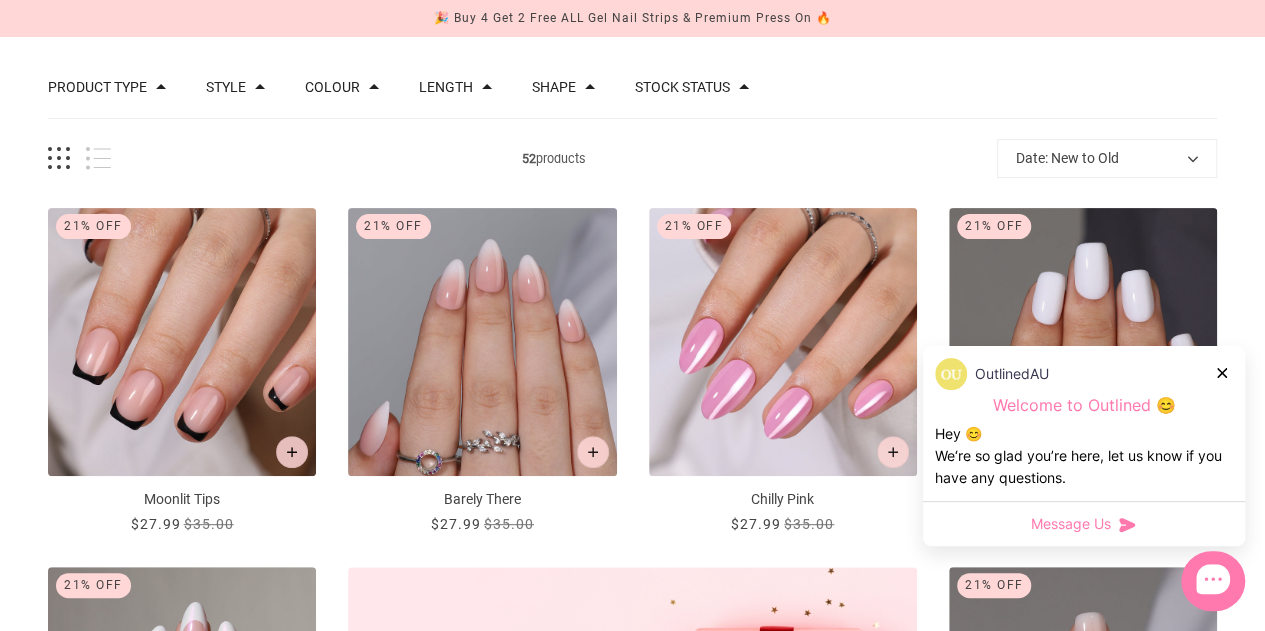 click 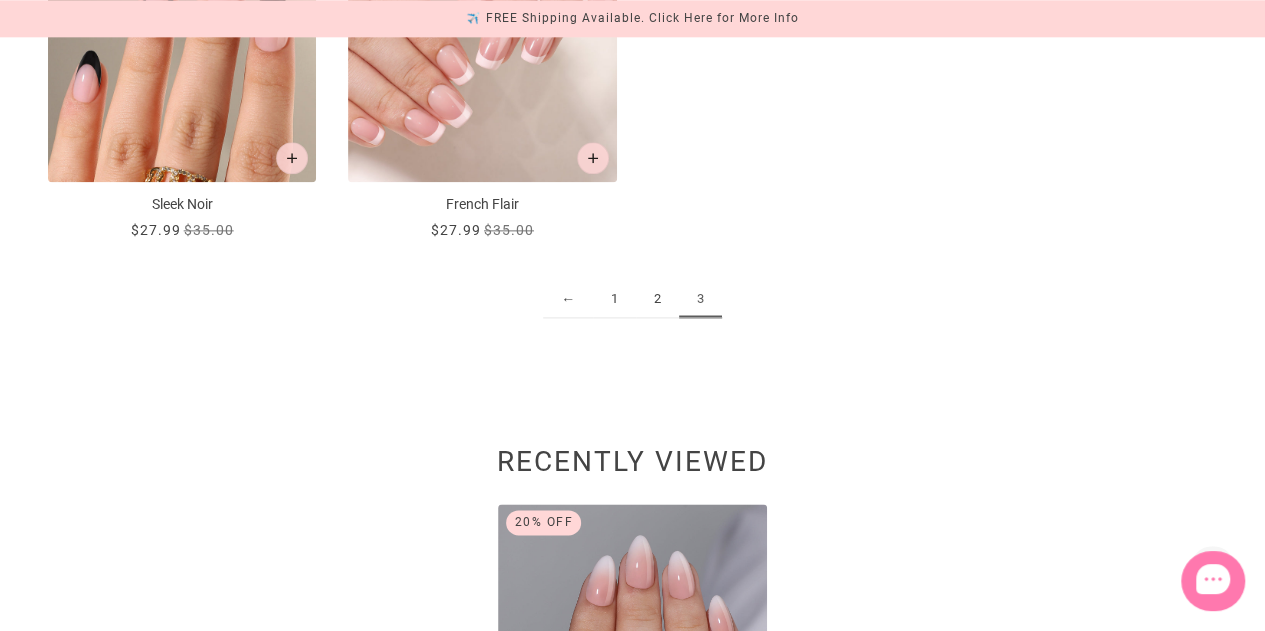 scroll, scrollTop: 1200, scrollLeft: 0, axis: vertical 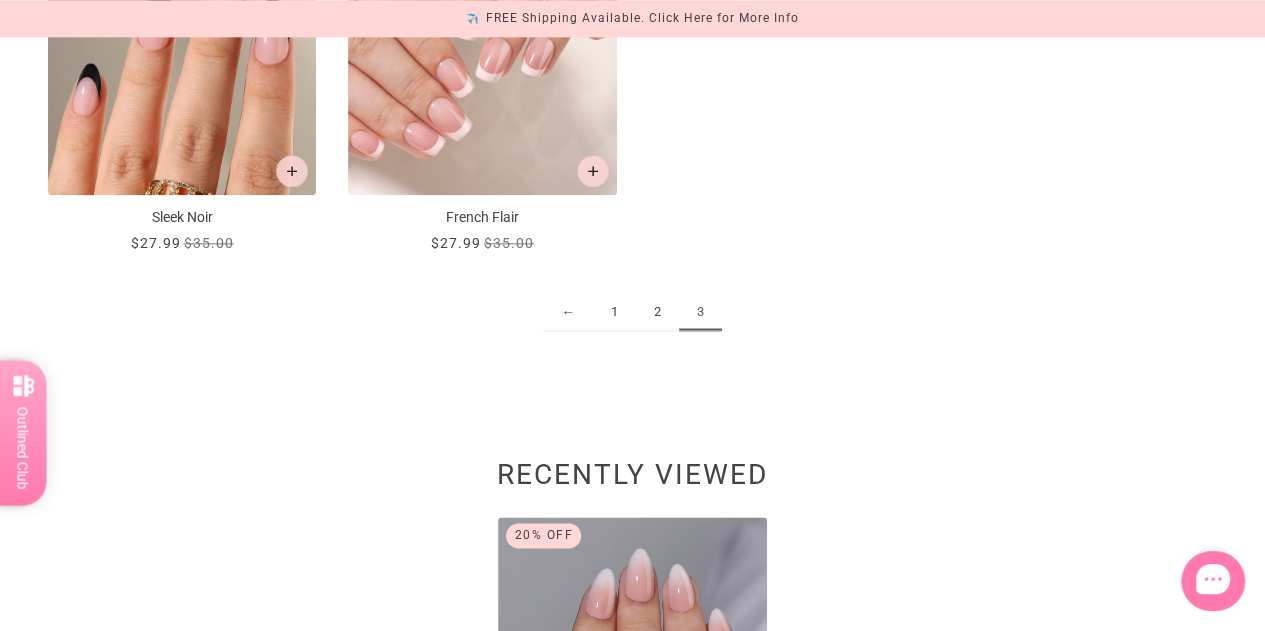 click on "2" at bounding box center (657, 312) 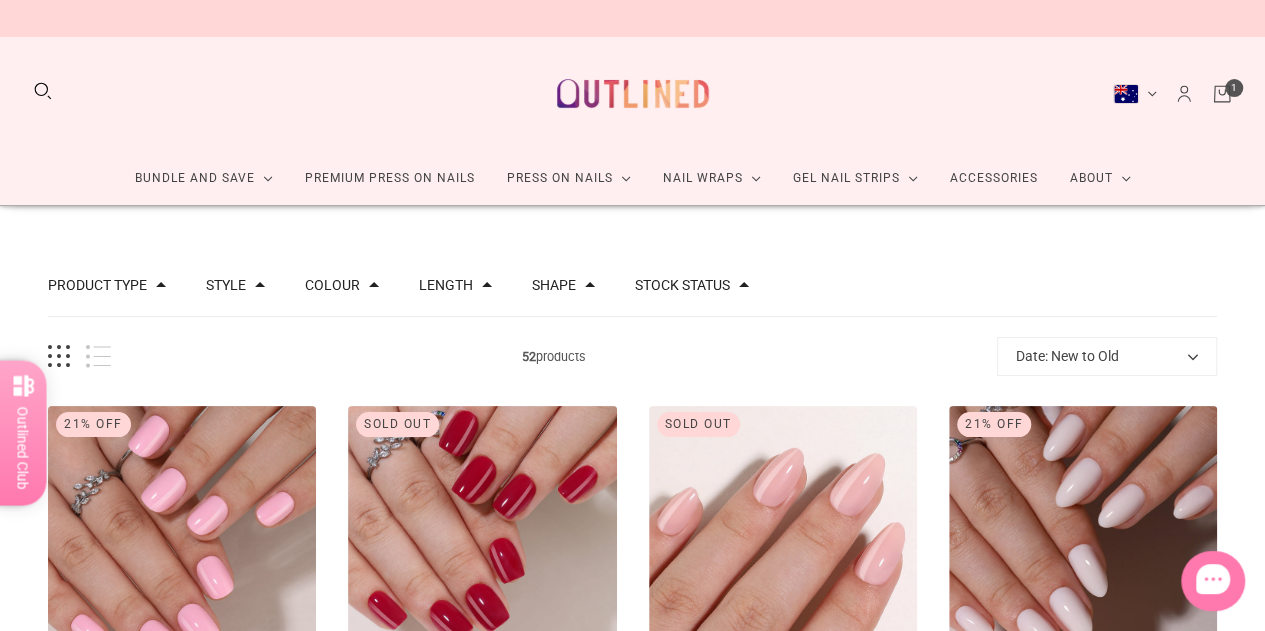 scroll, scrollTop: 0, scrollLeft: 0, axis: both 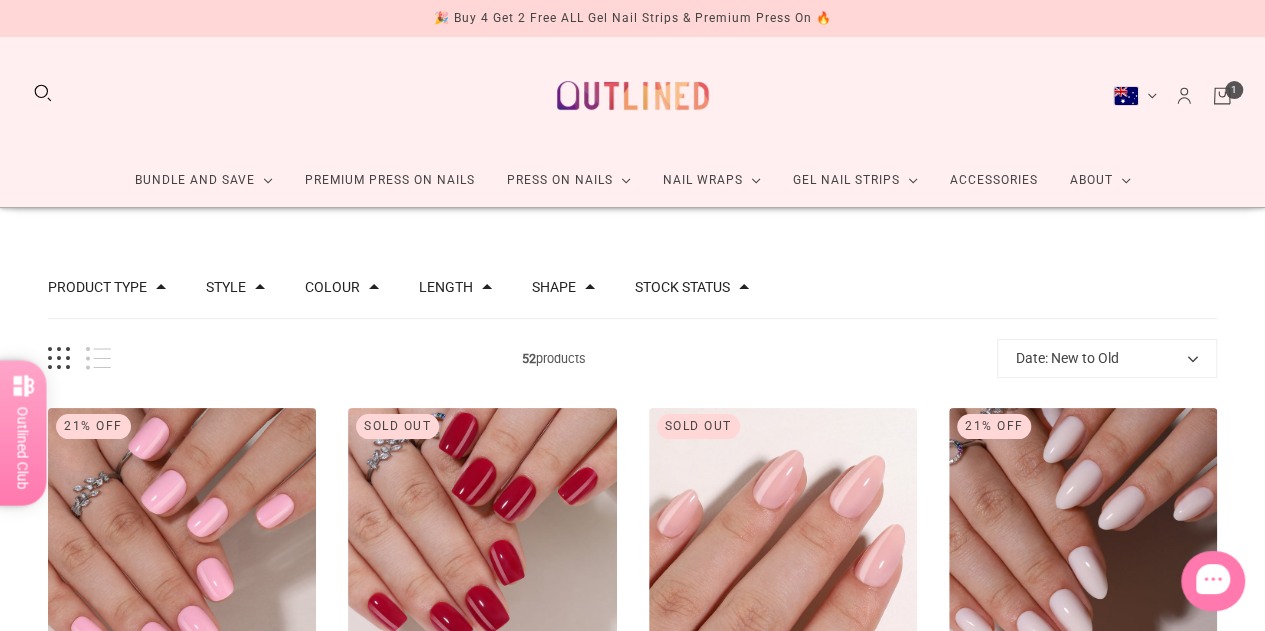 click on "Stock status" at bounding box center (682, 287) 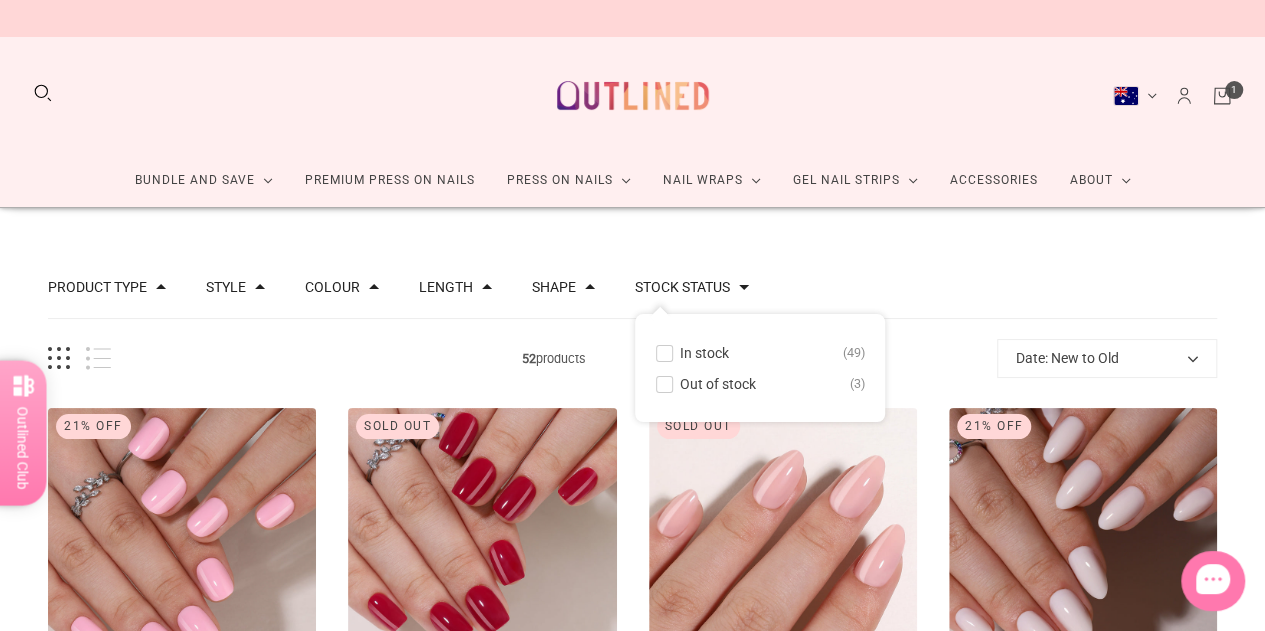 click at bounding box center (664, 353) 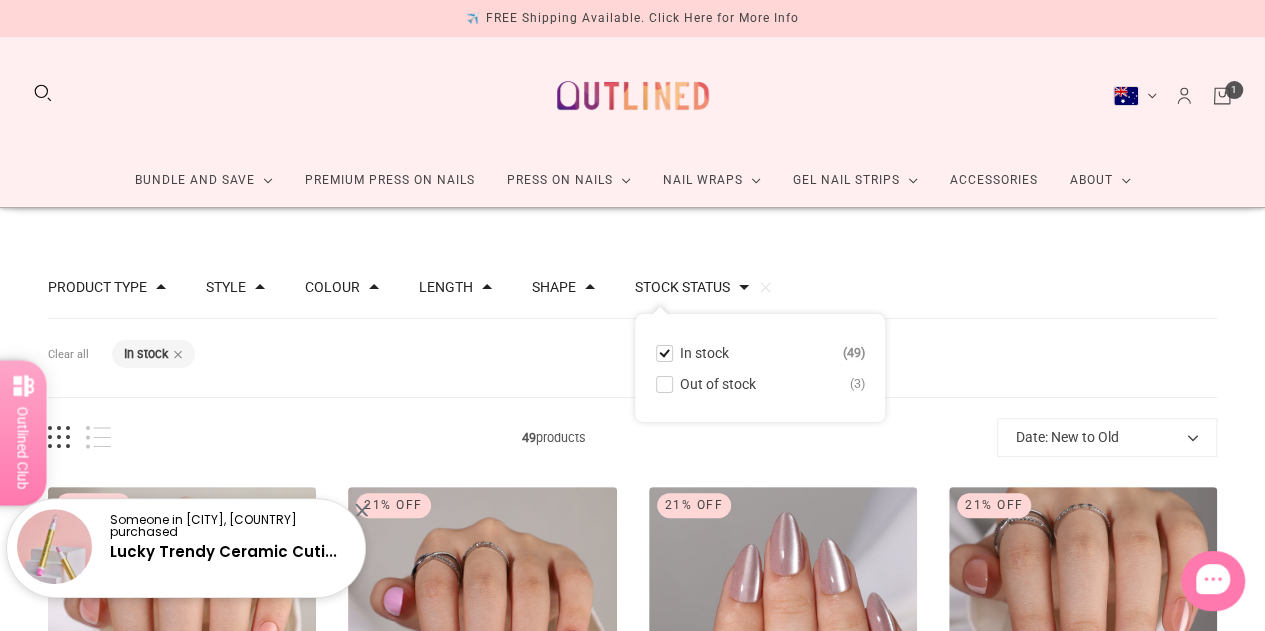 click on "Filters   Clear all   Stock status:  In stock" at bounding box center [632, 358] 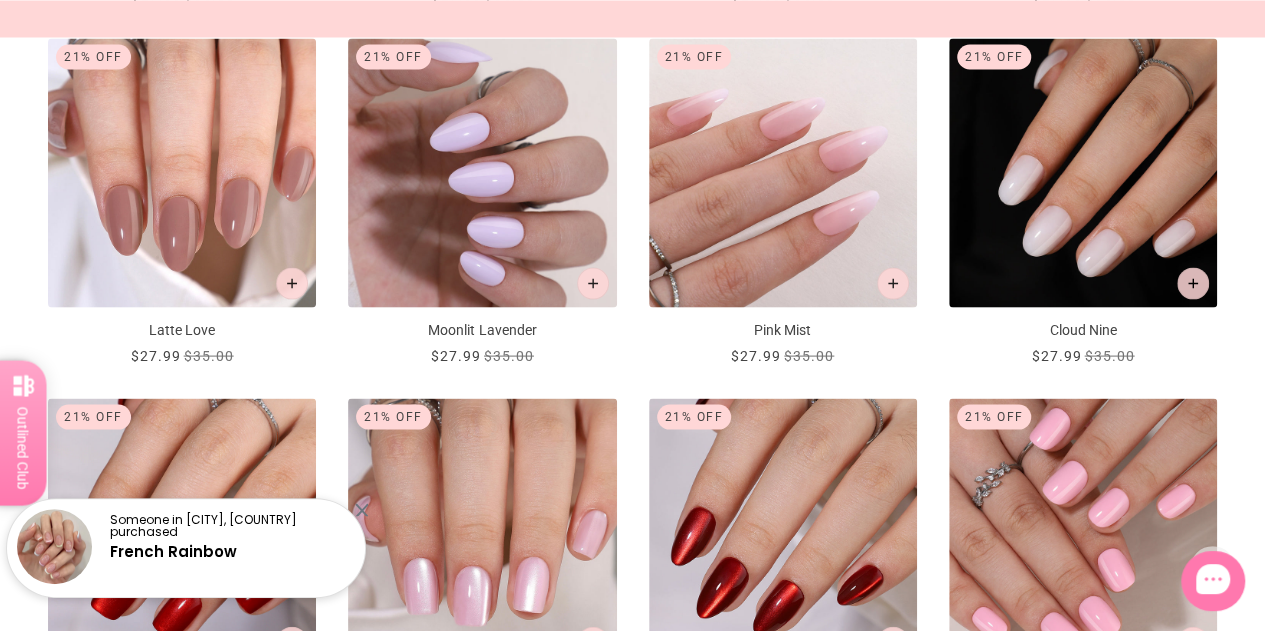 scroll, scrollTop: 1700, scrollLeft: 0, axis: vertical 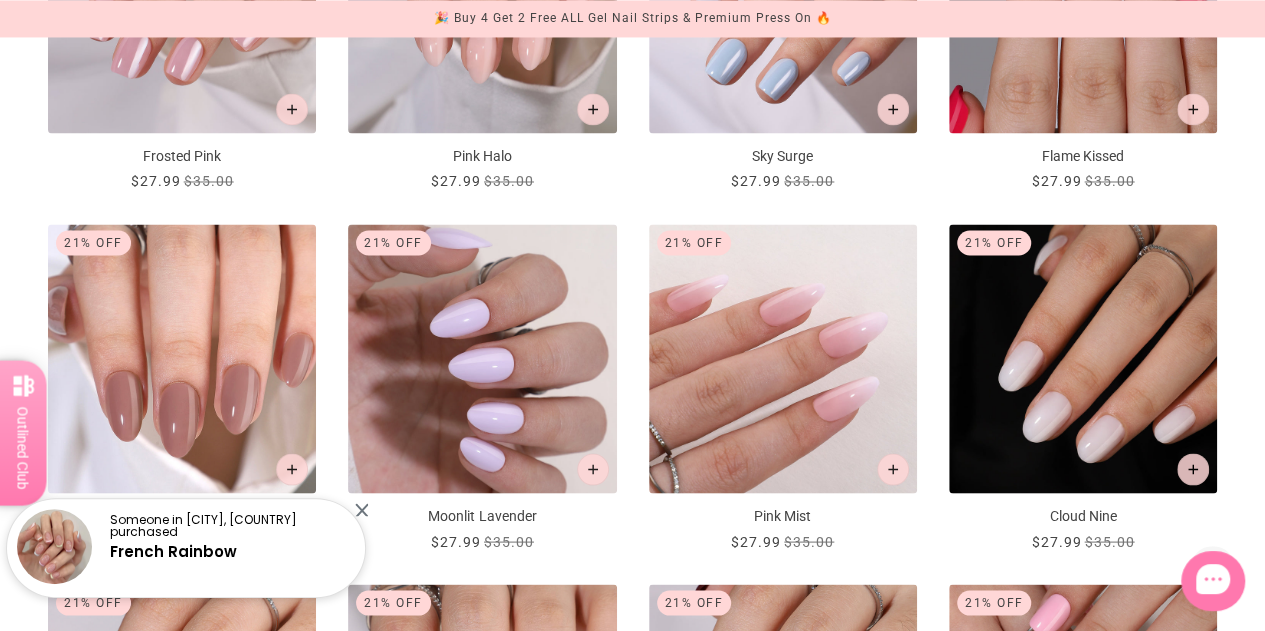 click at bounding box center [182, 358] 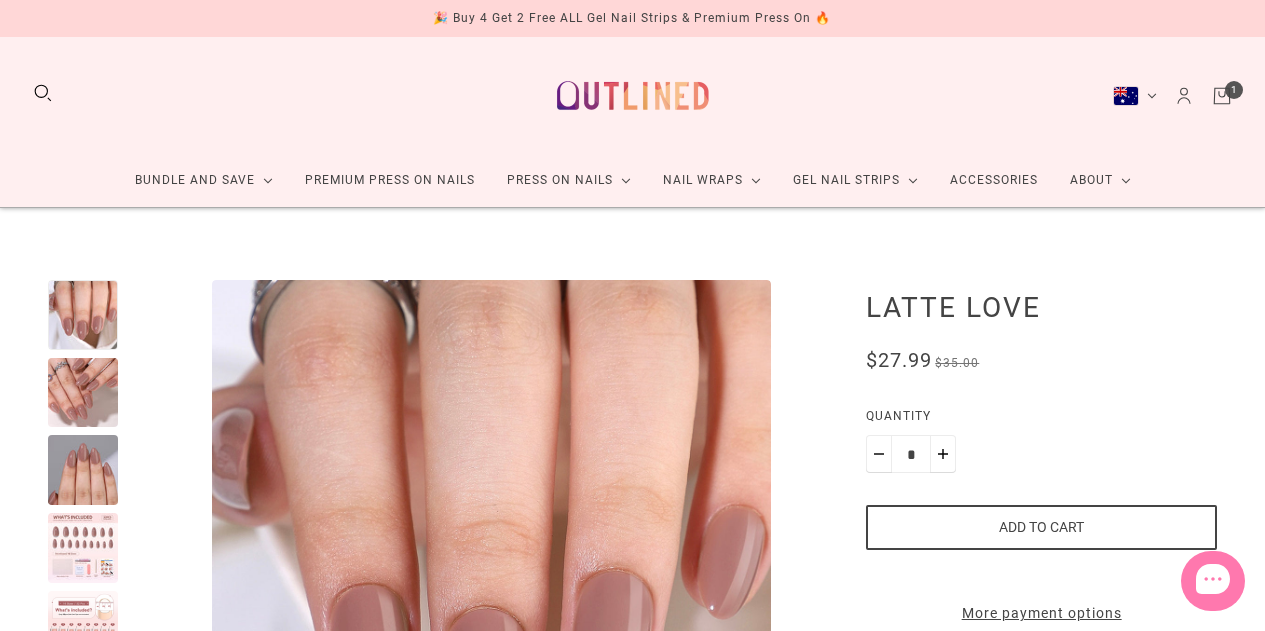 scroll, scrollTop: 0, scrollLeft: 0, axis: both 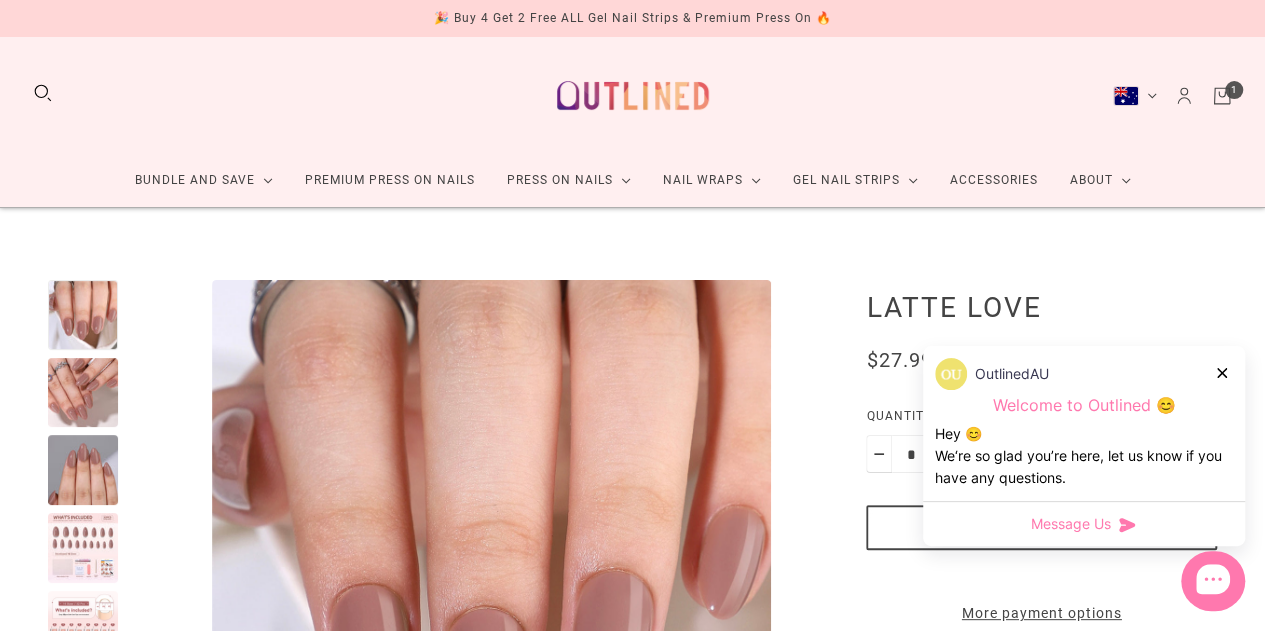 click 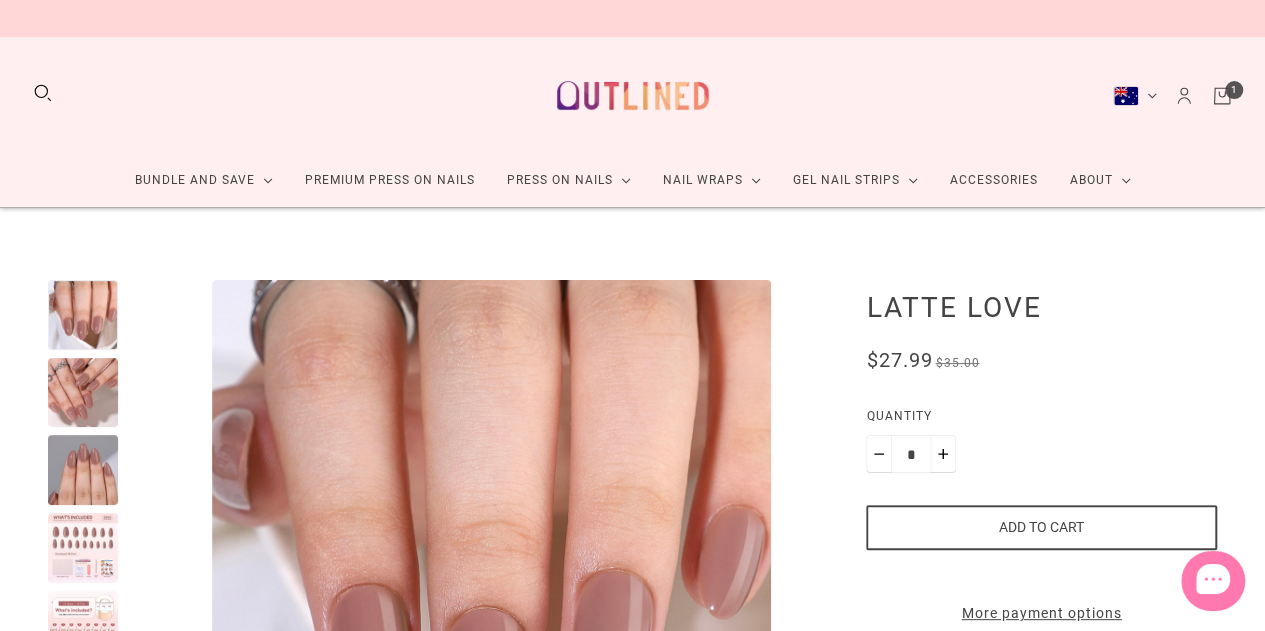 scroll, scrollTop: 100, scrollLeft: 0, axis: vertical 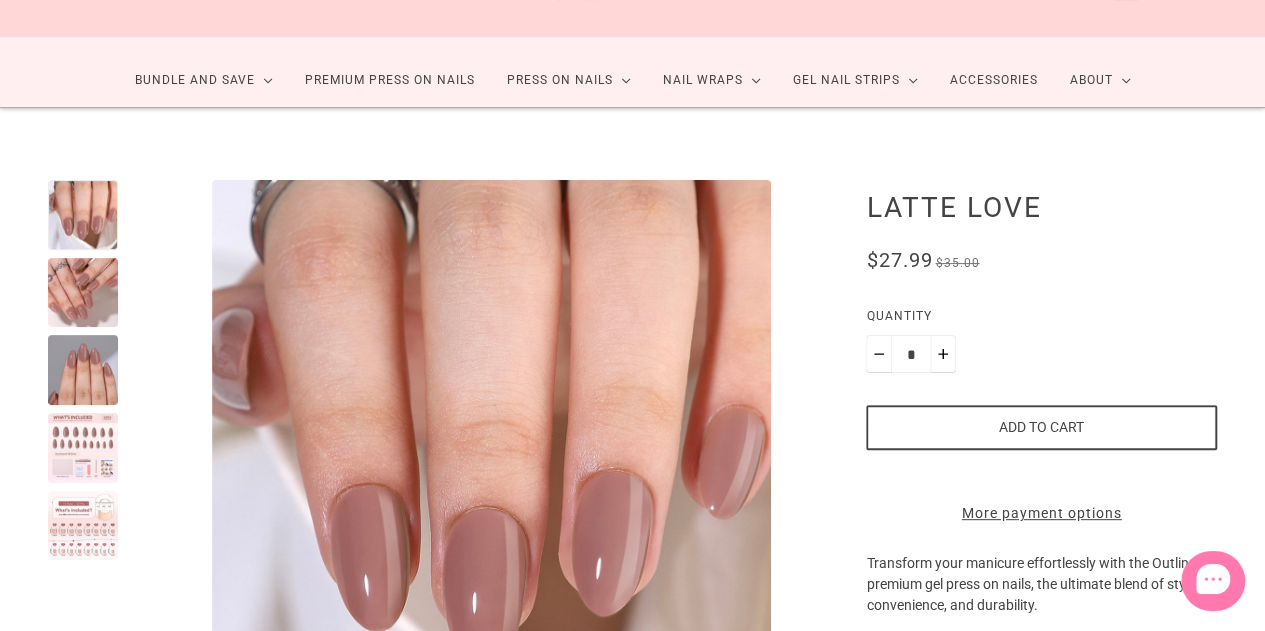 click on "Add to cart" at bounding box center (1041, 427) 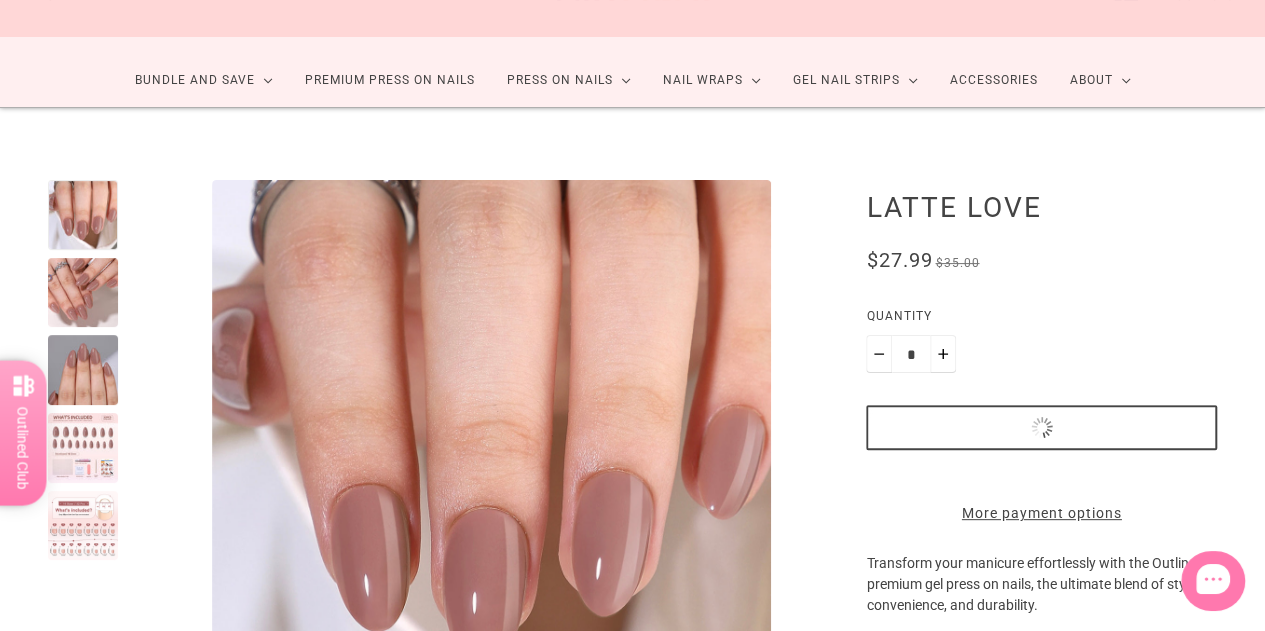 click at bounding box center [83, 293] 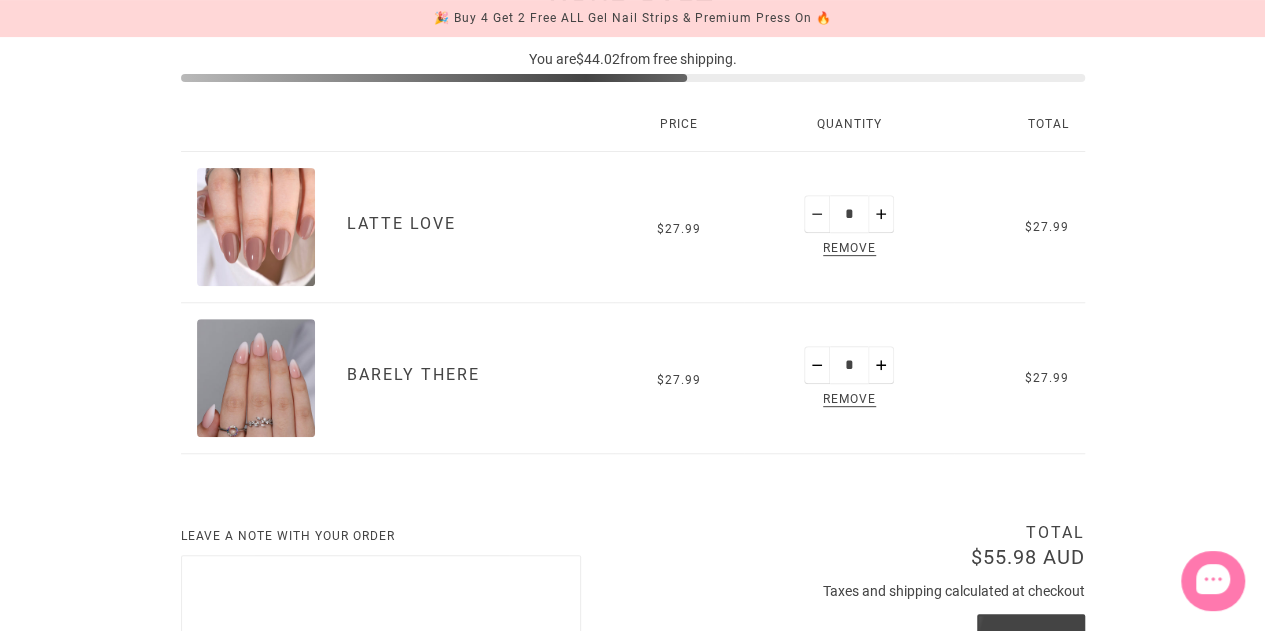 scroll, scrollTop: 300, scrollLeft: 0, axis: vertical 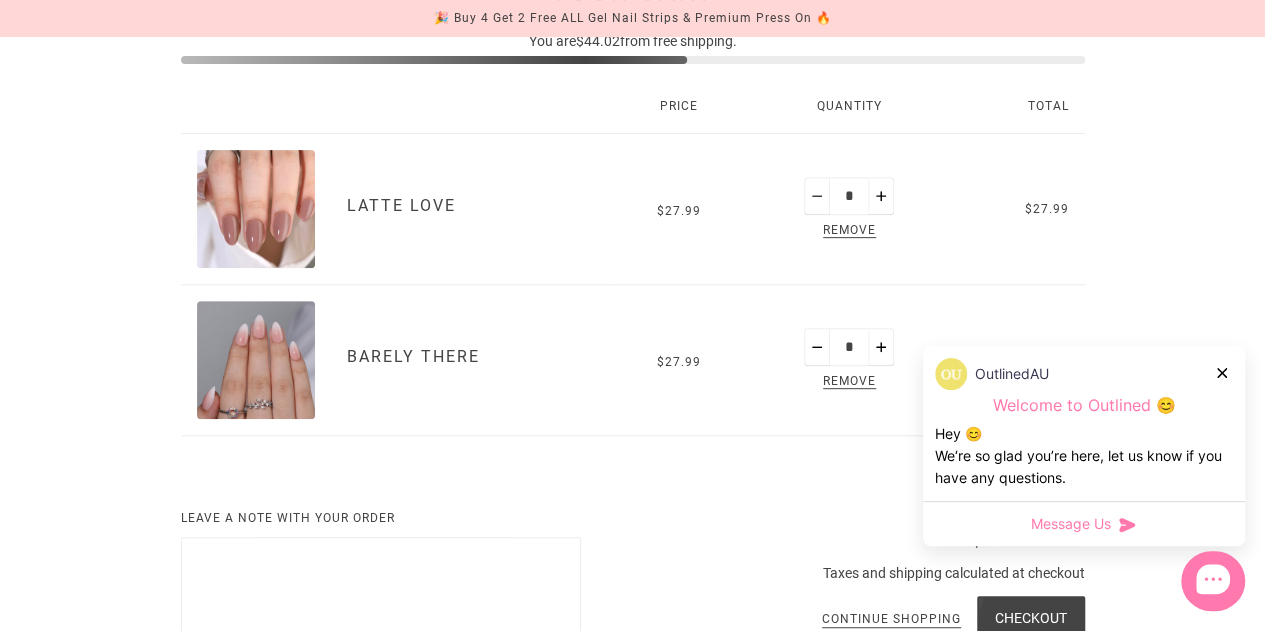 click 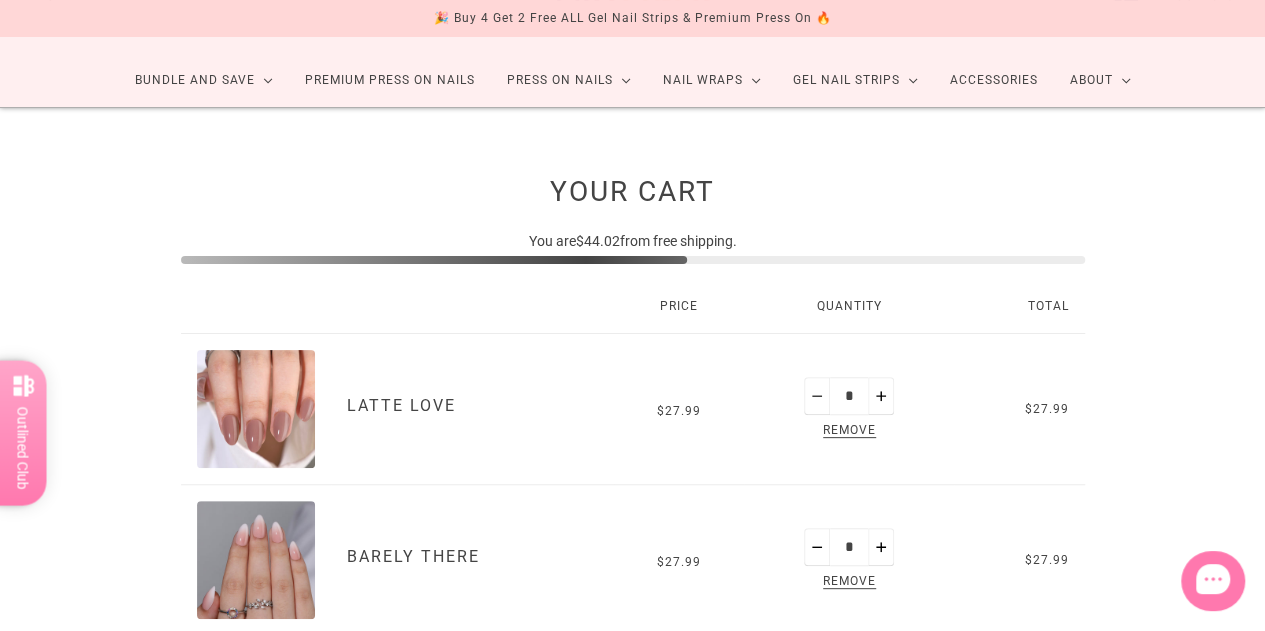 scroll, scrollTop: 200, scrollLeft: 0, axis: vertical 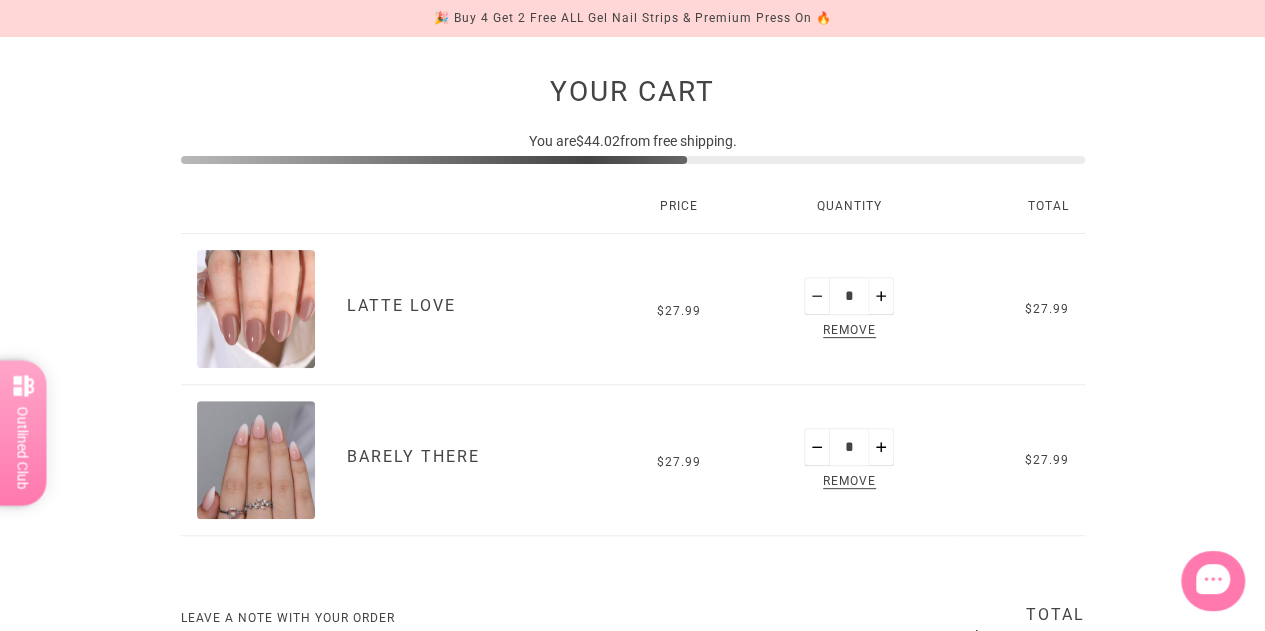 click at bounding box center (256, 309) 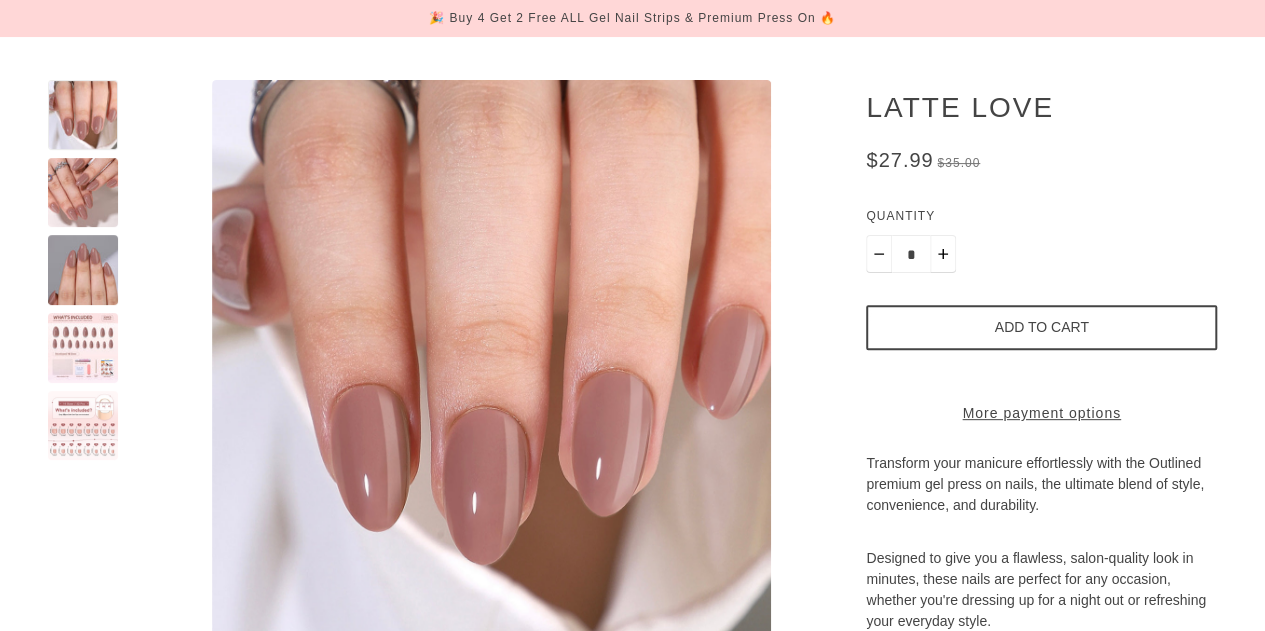 click at bounding box center (83, 270) 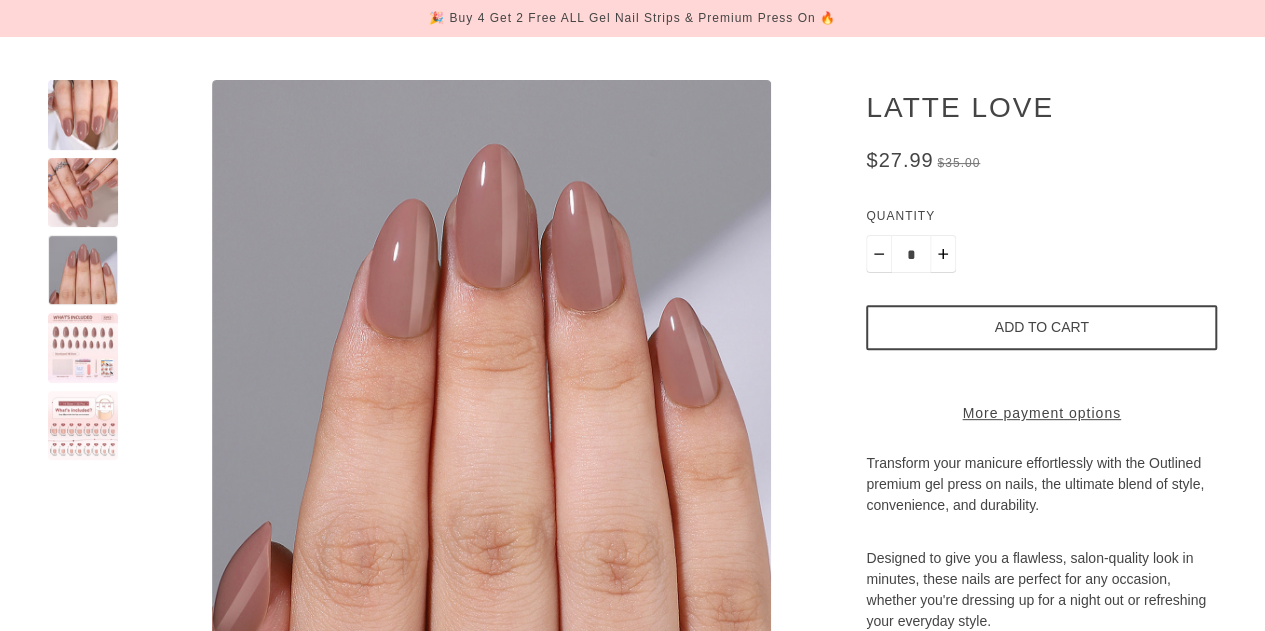 scroll, scrollTop: 200, scrollLeft: 0, axis: vertical 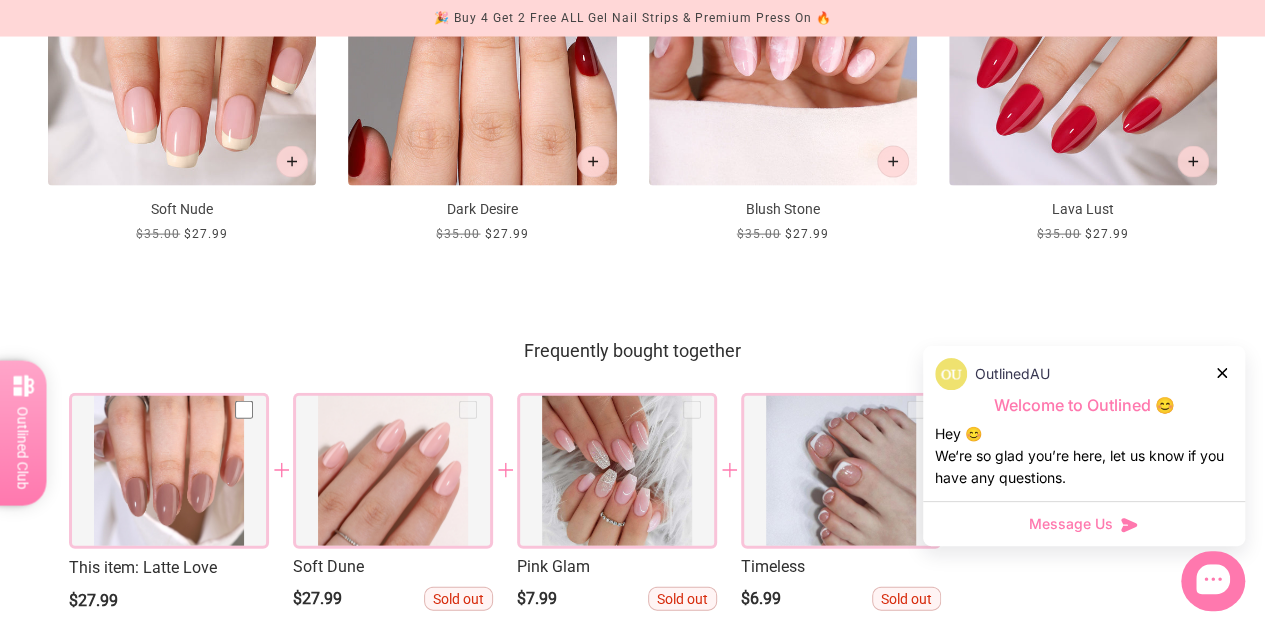 click at bounding box center (393, 471) 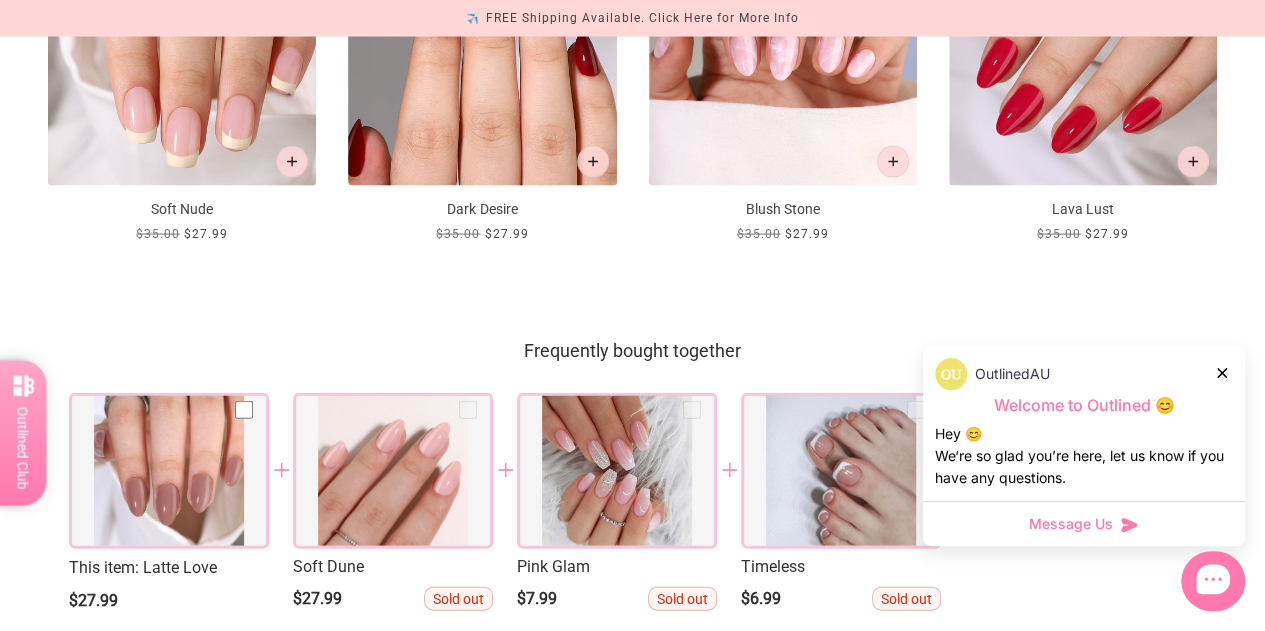 click at bounding box center [393, 471] 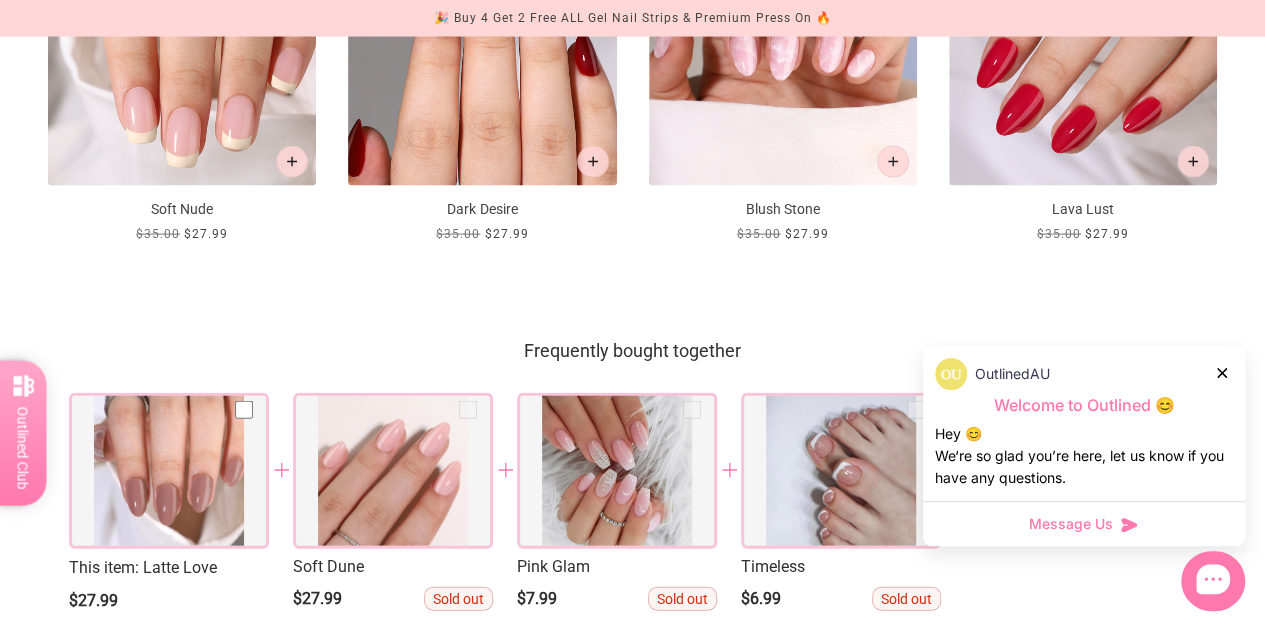 drag, startPoint x: 414, startPoint y: 567, endPoint x: 395, endPoint y: 528, distance: 43.382023 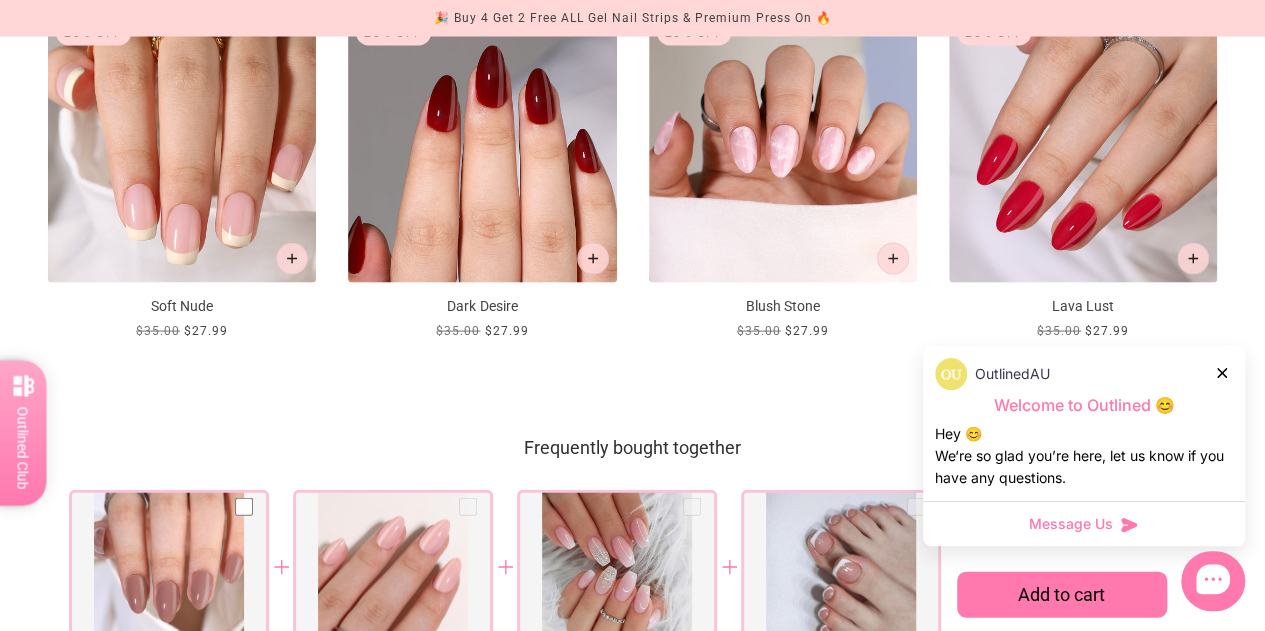 scroll, scrollTop: 1918, scrollLeft: 0, axis: vertical 